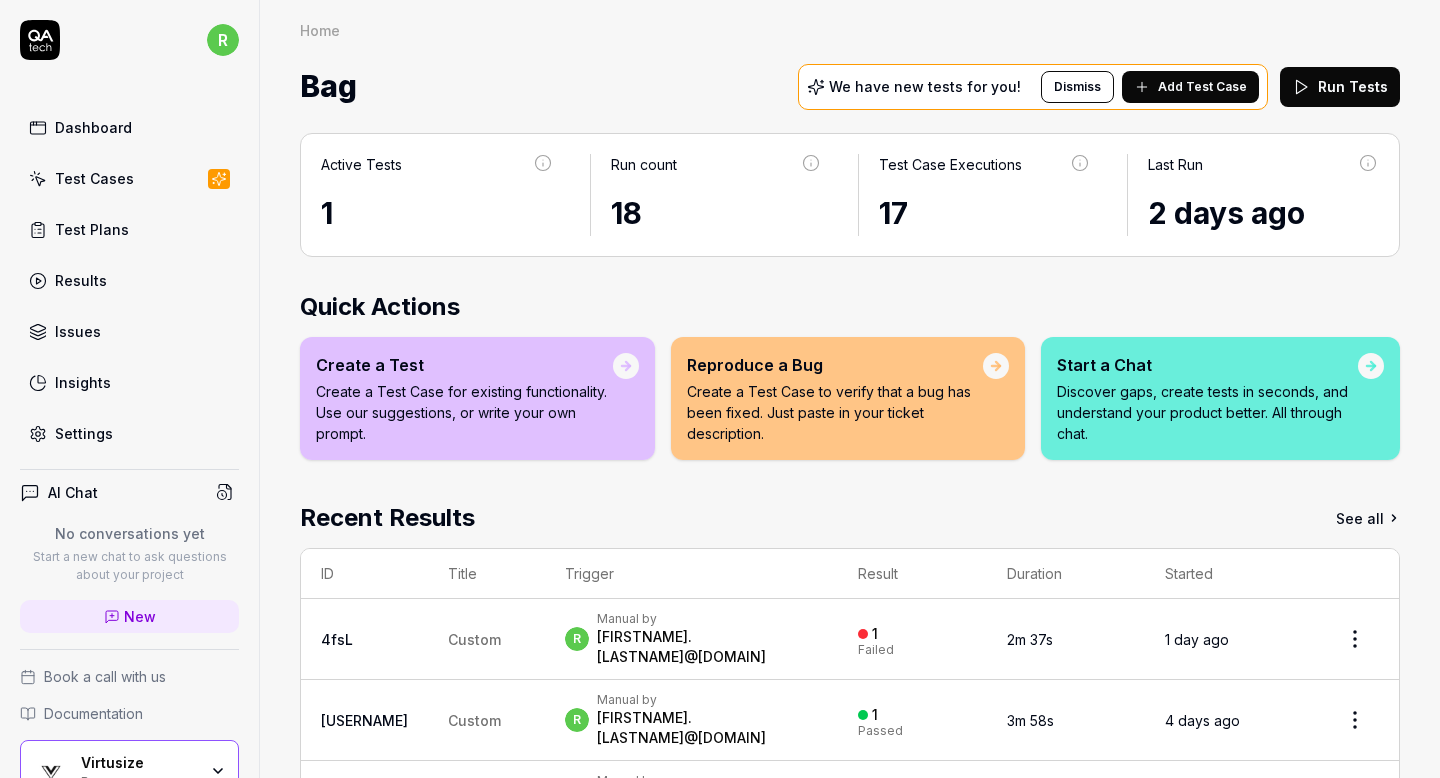 scroll, scrollTop: 0, scrollLeft: 0, axis: both 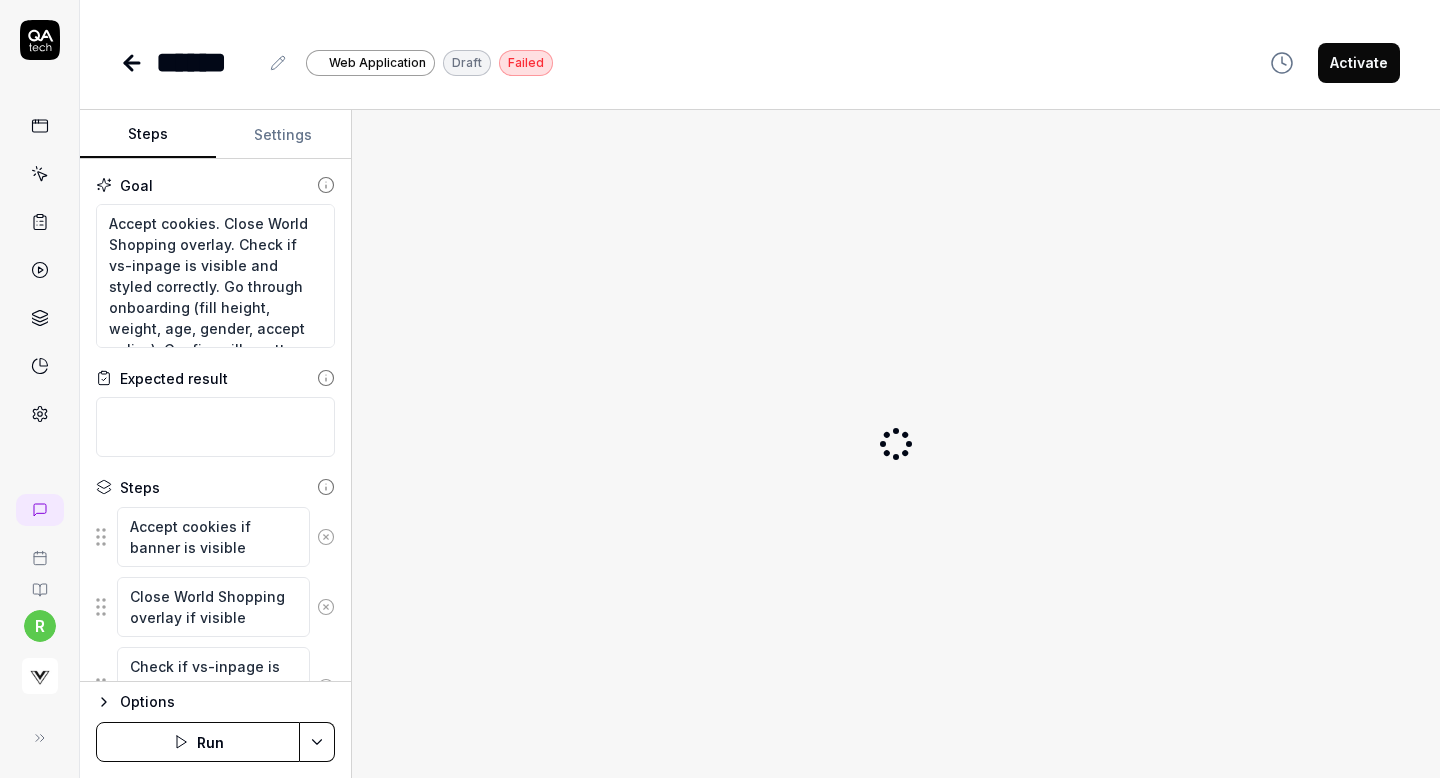 click 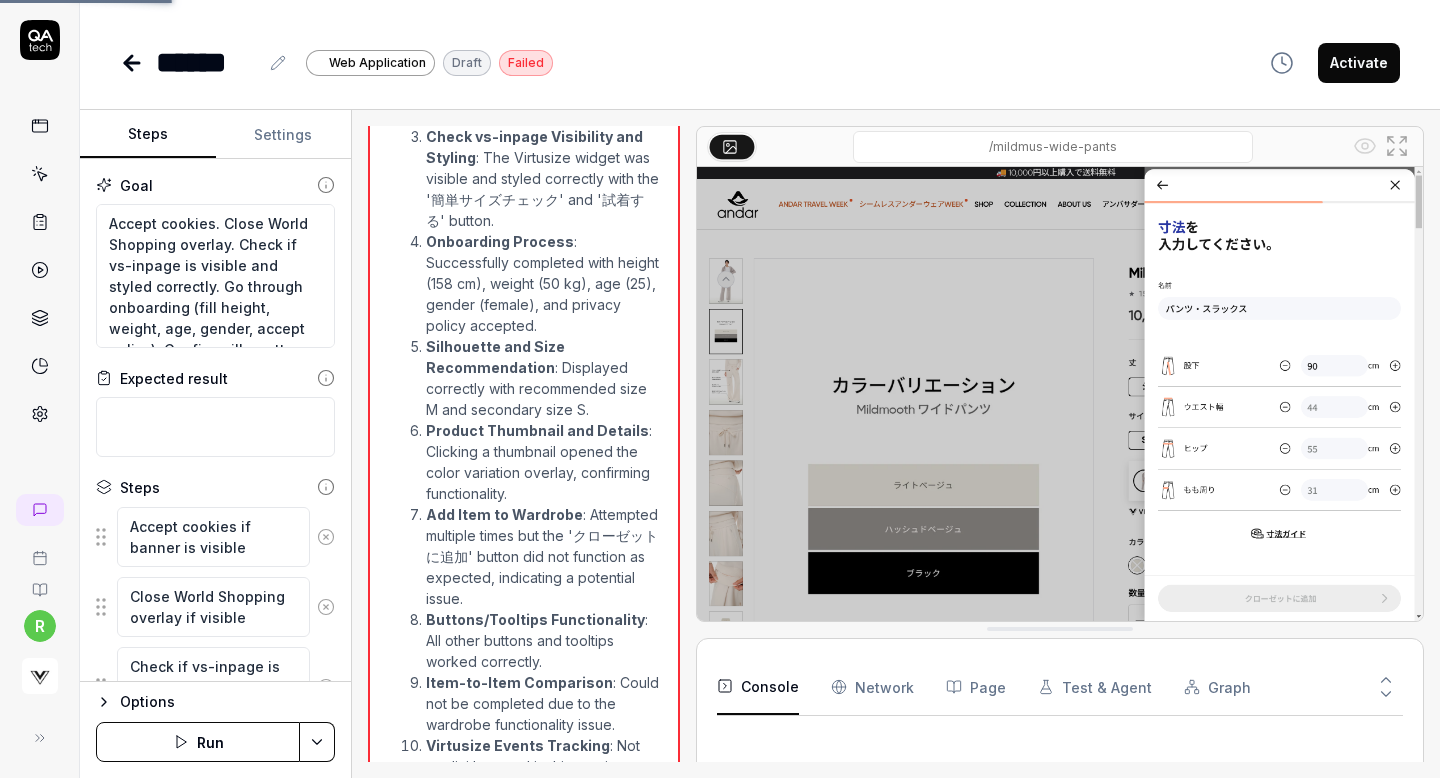 scroll, scrollTop: 2231, scrollLeft: 0, axis: vertical 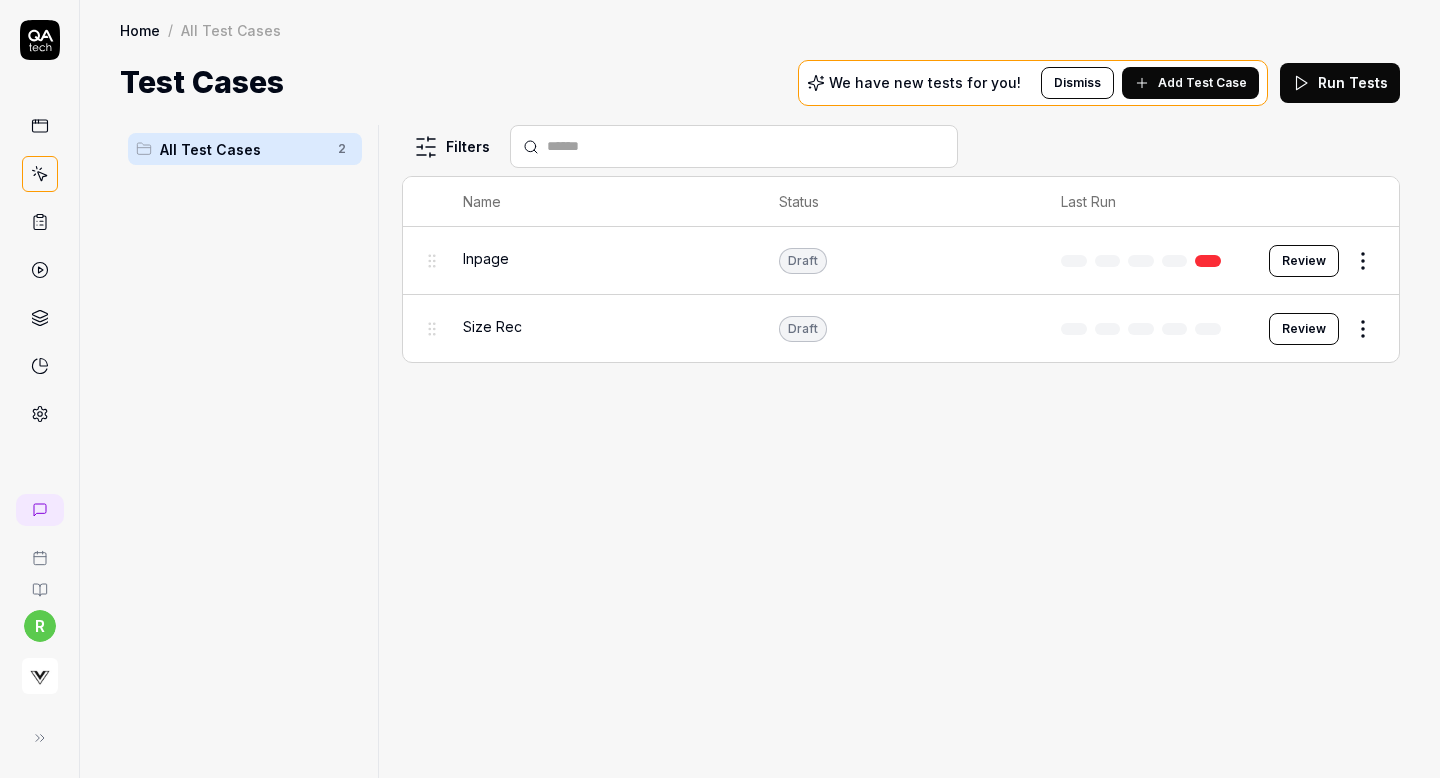 click on "Filters" at bounding box center [901, 146] 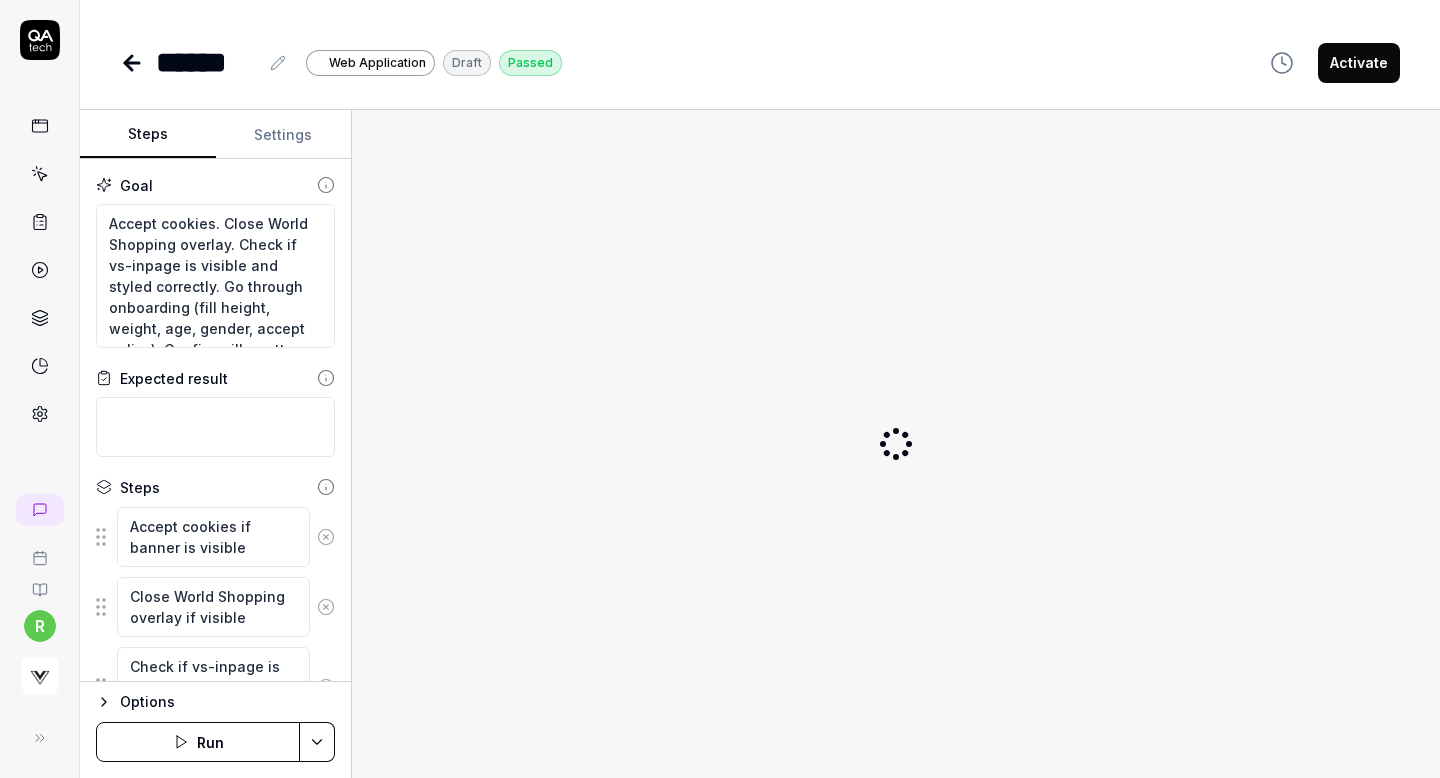 type on "*" 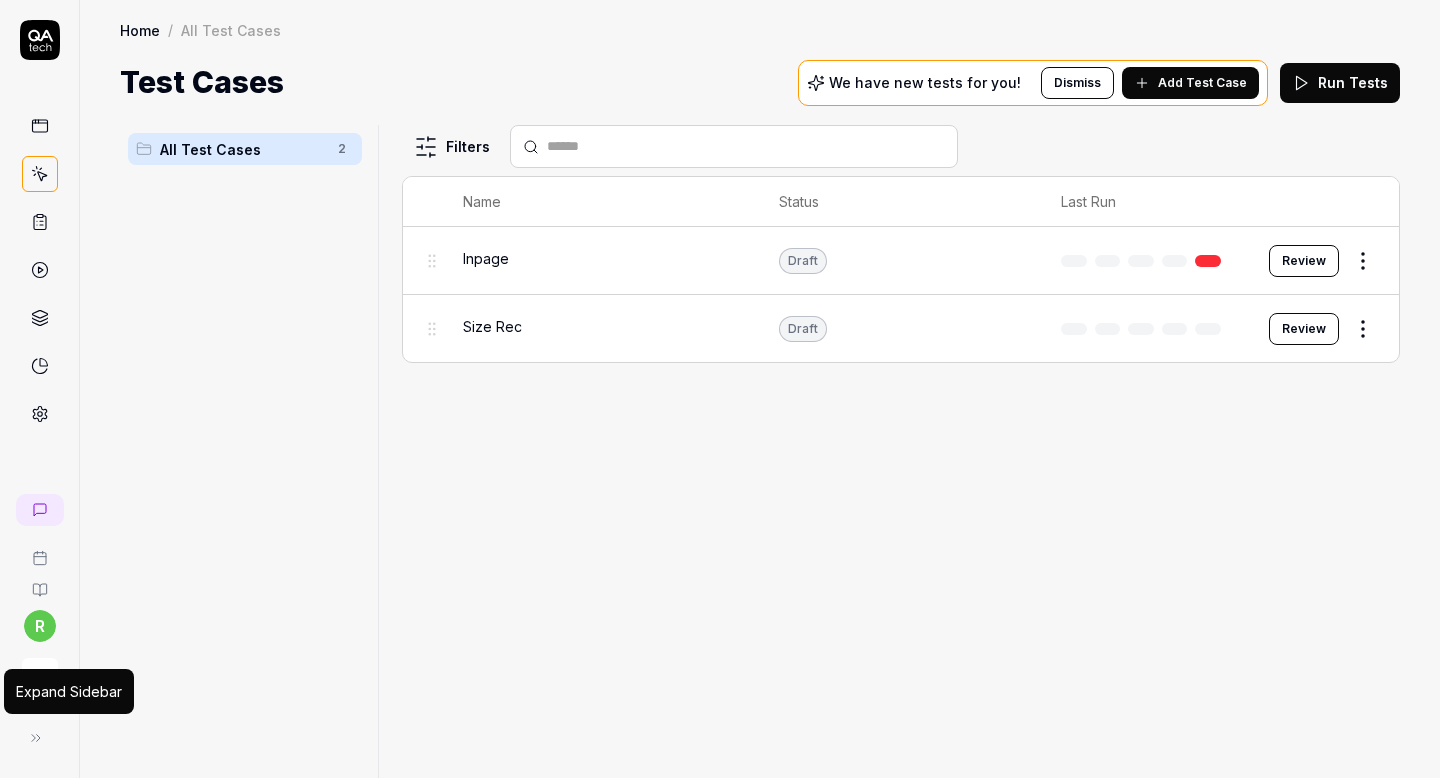 click 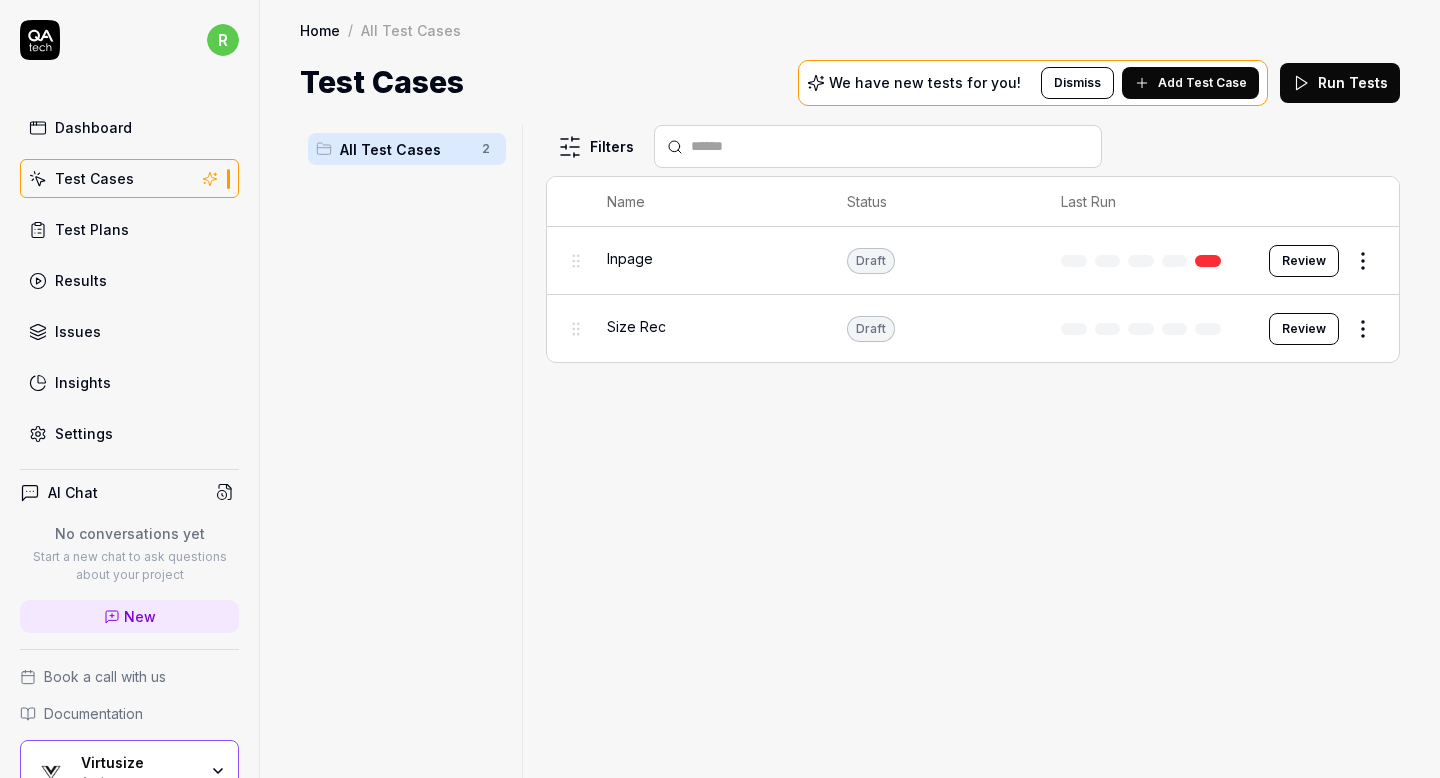 scroll, scrollTop: 121, scrollLeft: 0, axis: vertical 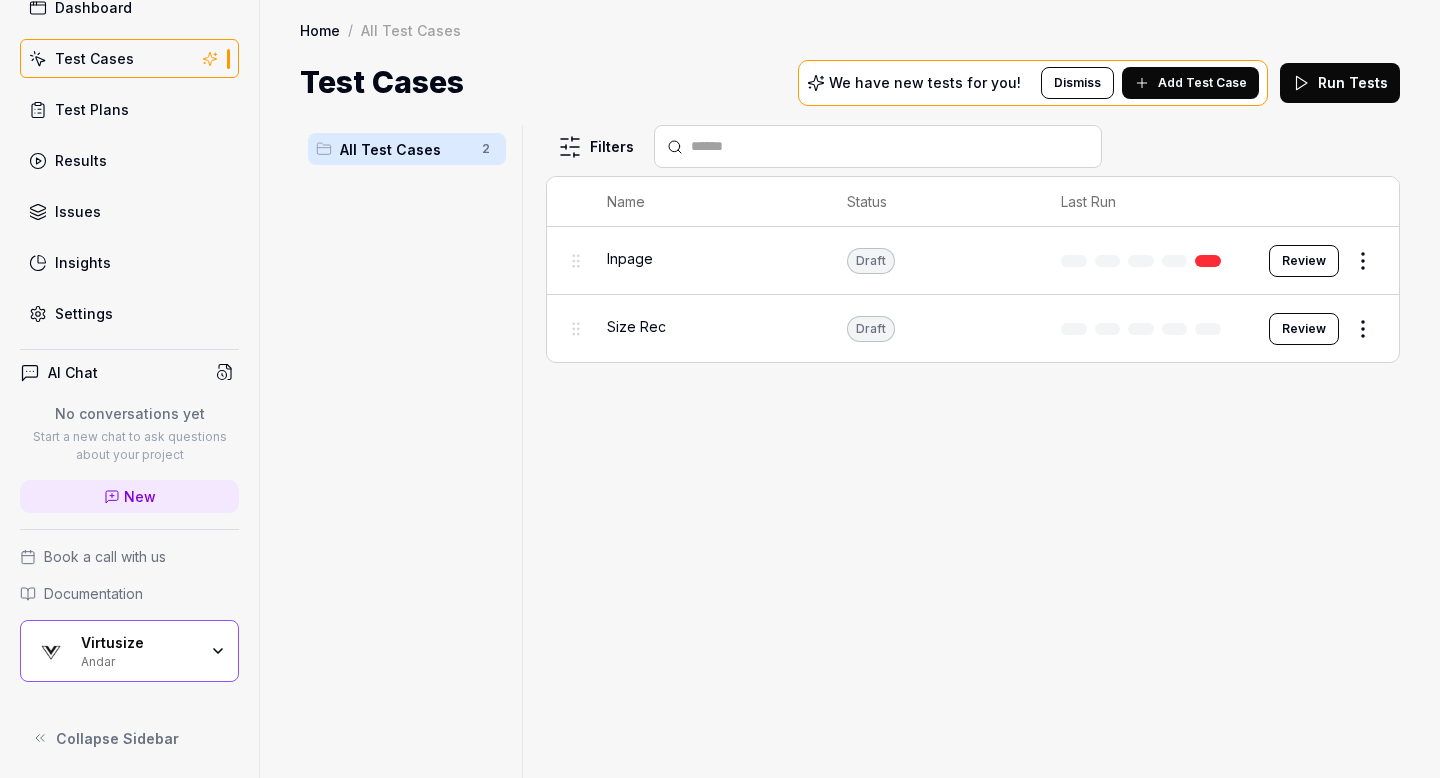 click on "Andar" at bounding box center (139, 660) 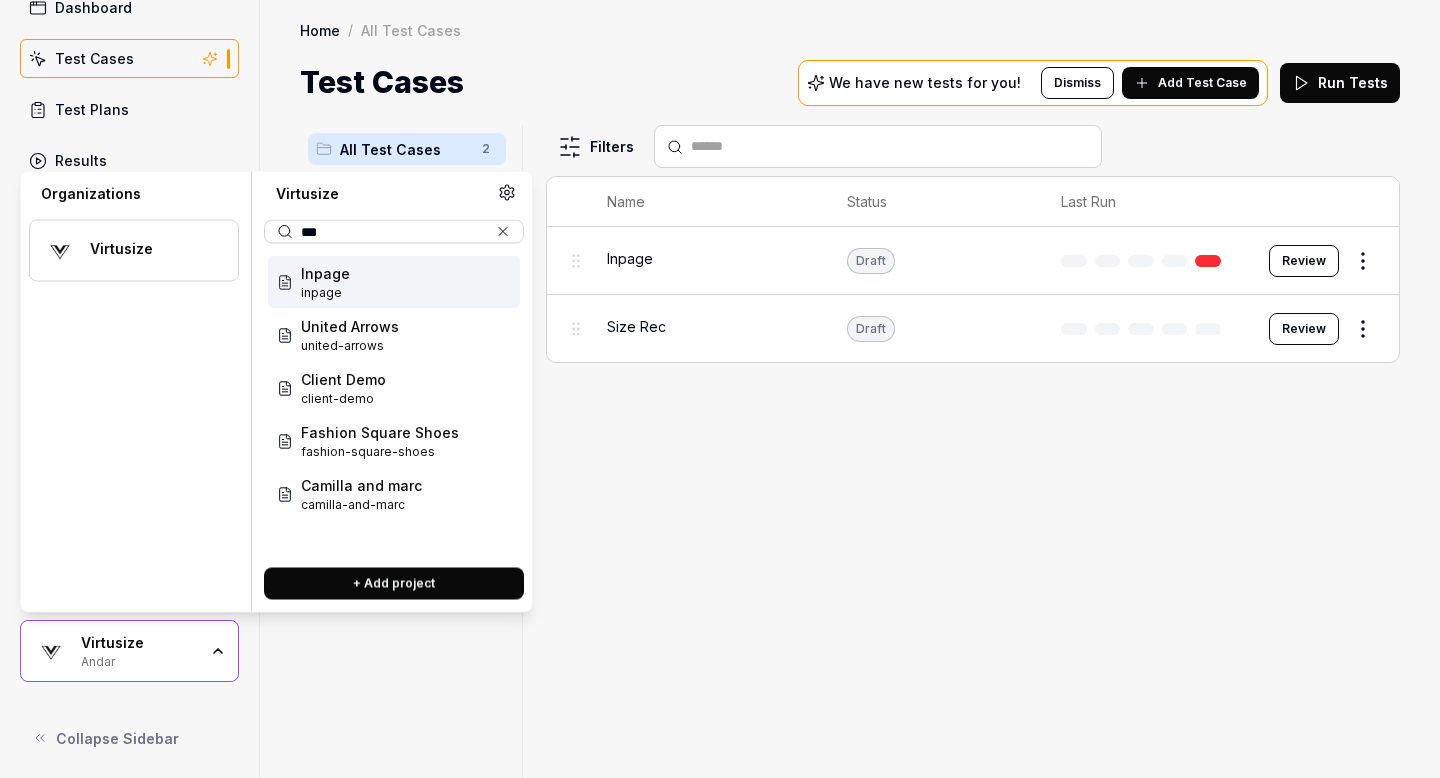 drag, startPoint x: 403, startPoint y: 233, endPoint x: 407, endPoint y: 187, distance: 46.173584 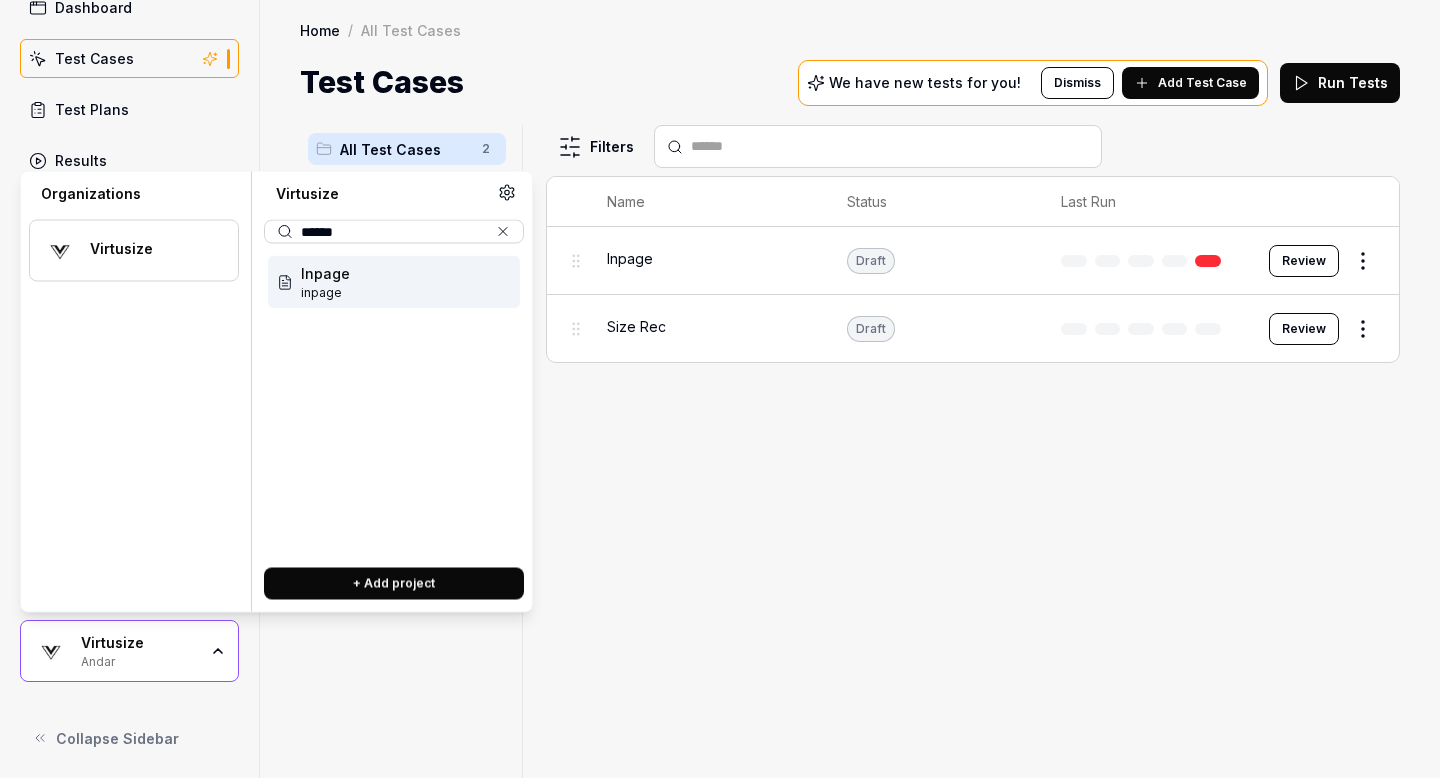 type on "******" 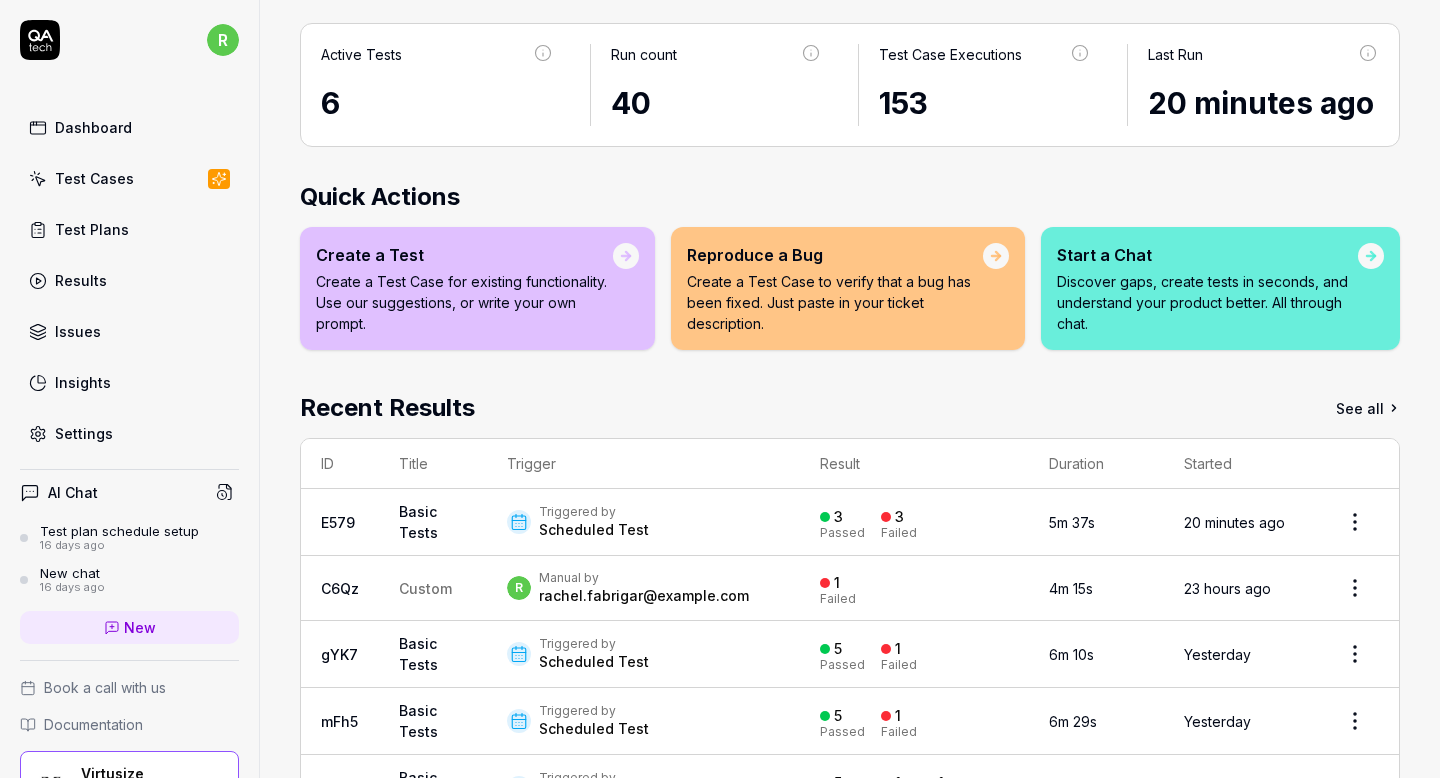 scroll, scrollTop: 151, scrollLeft: 0, axis: vertical 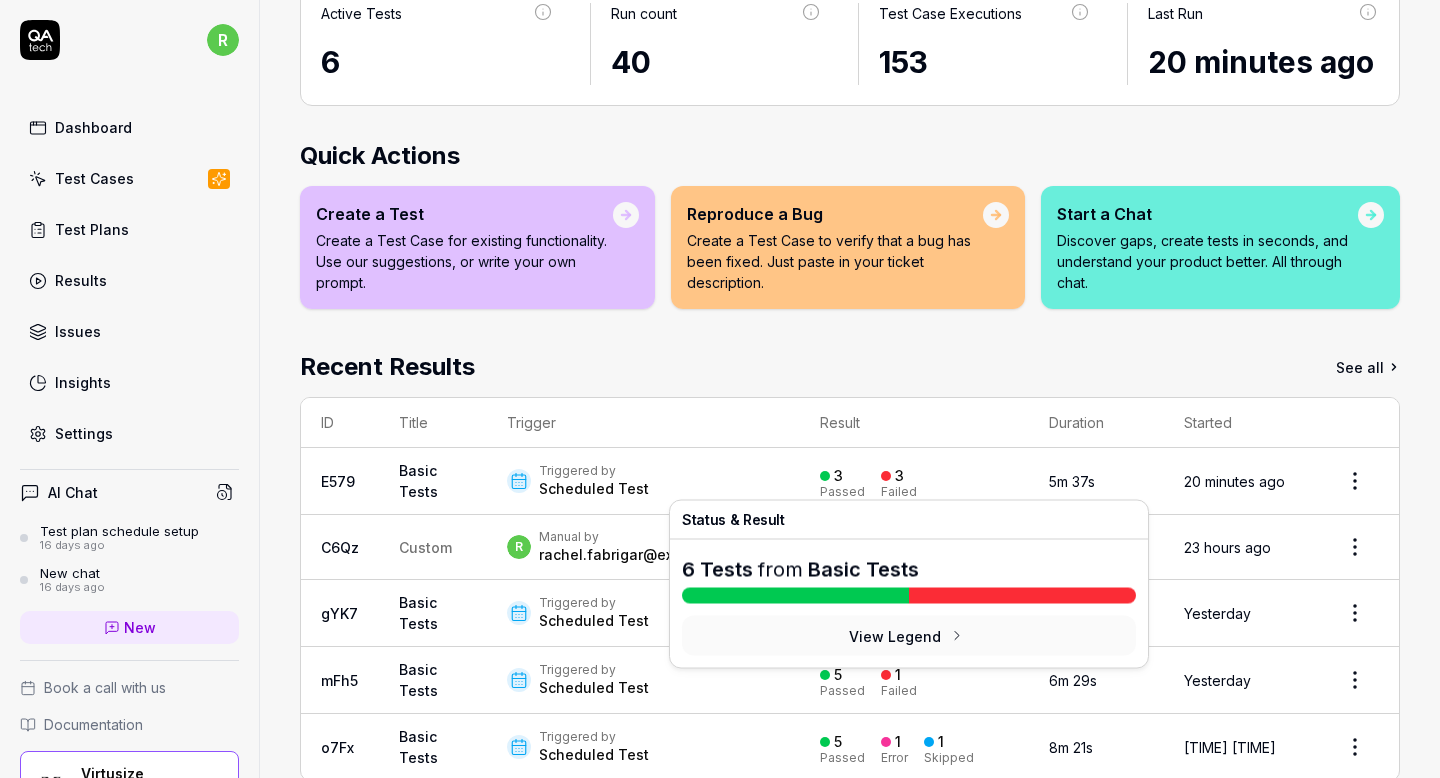 click on "3 Passed 3 Failed" at bounding box center [914, 481] 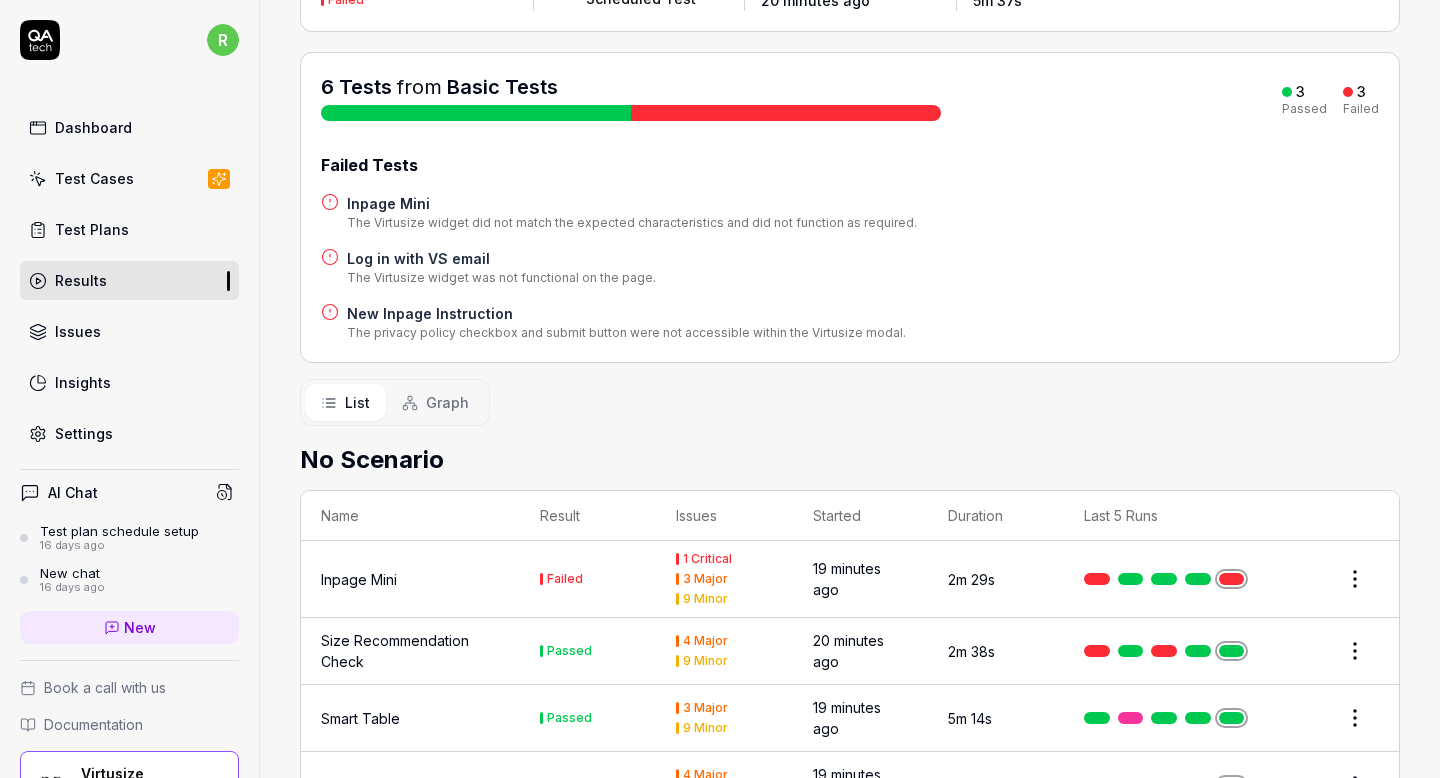 scroll, scrollTop: 11, scrollLeft: 0, axis: vertical 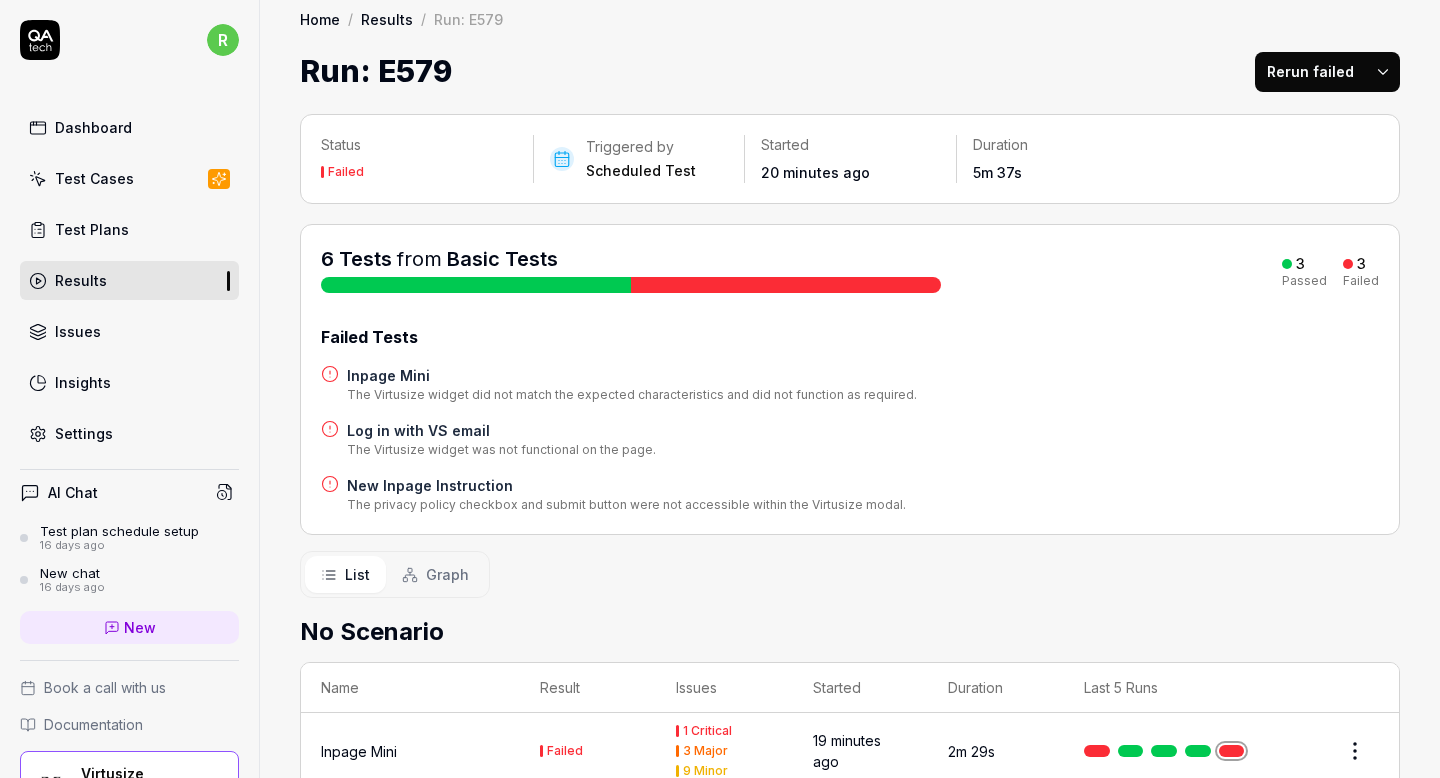 click on "Rerun failed" at bounding box center (1310, 72) 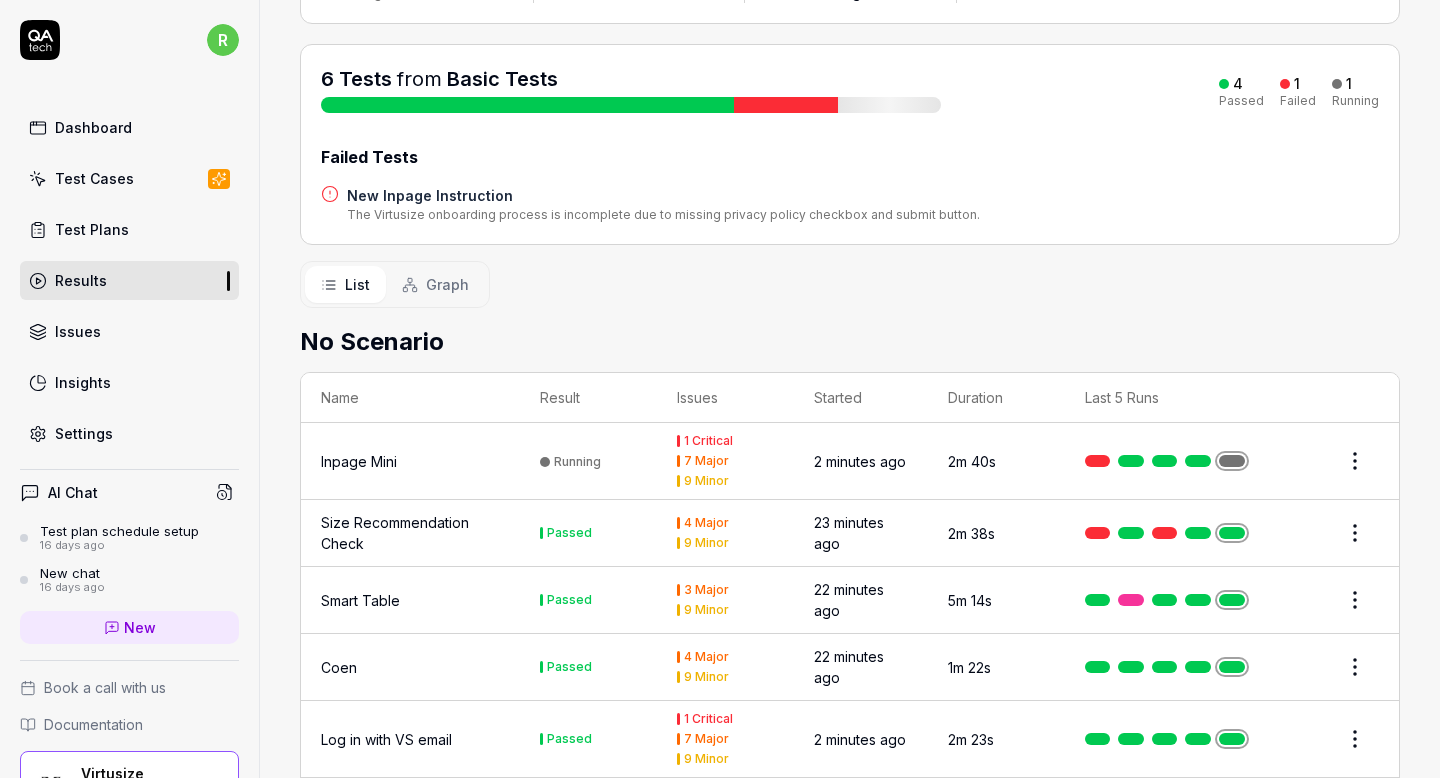 scroll, scrollTop: 302, scrollLeft: 0, axis: vertical 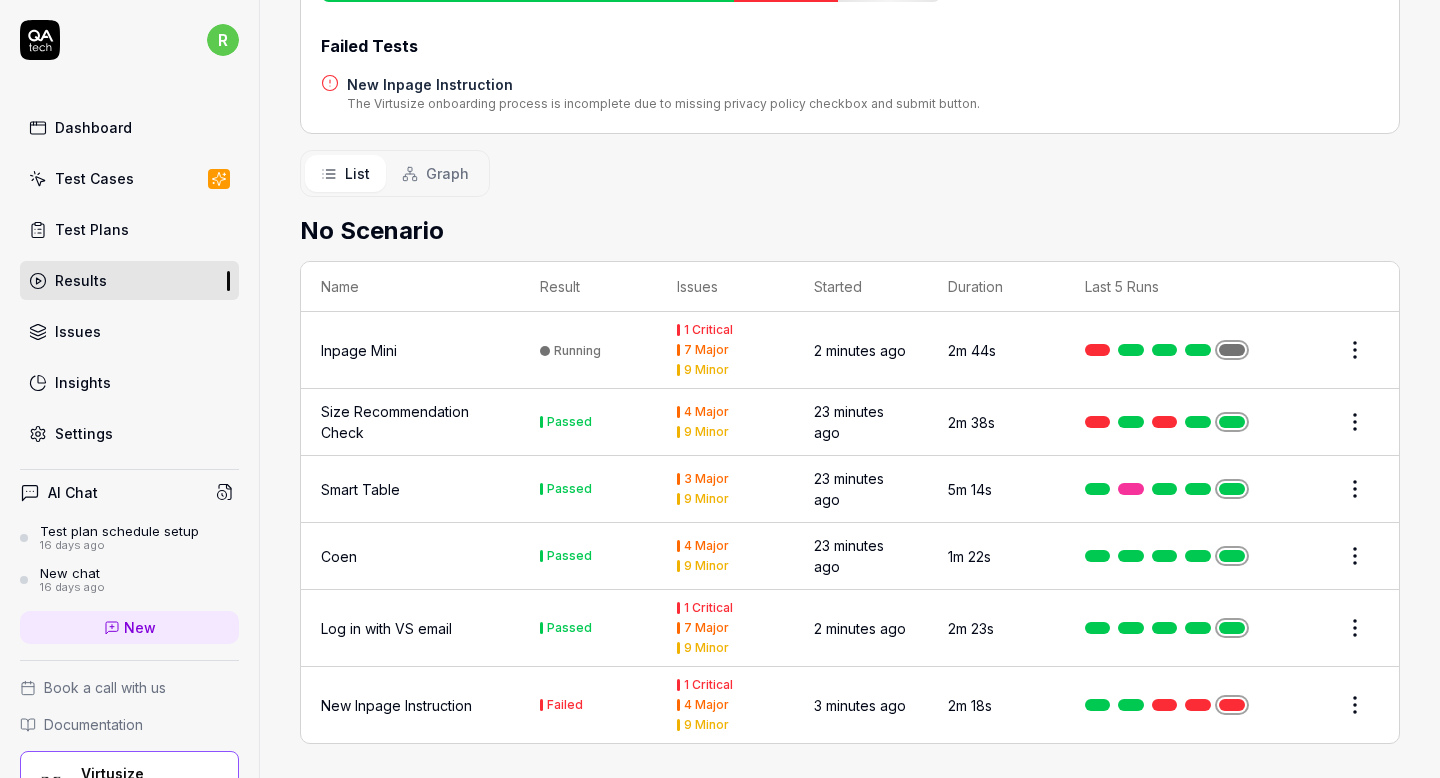 click on "New Inpage Instruction" at bounding box center (410, 705) 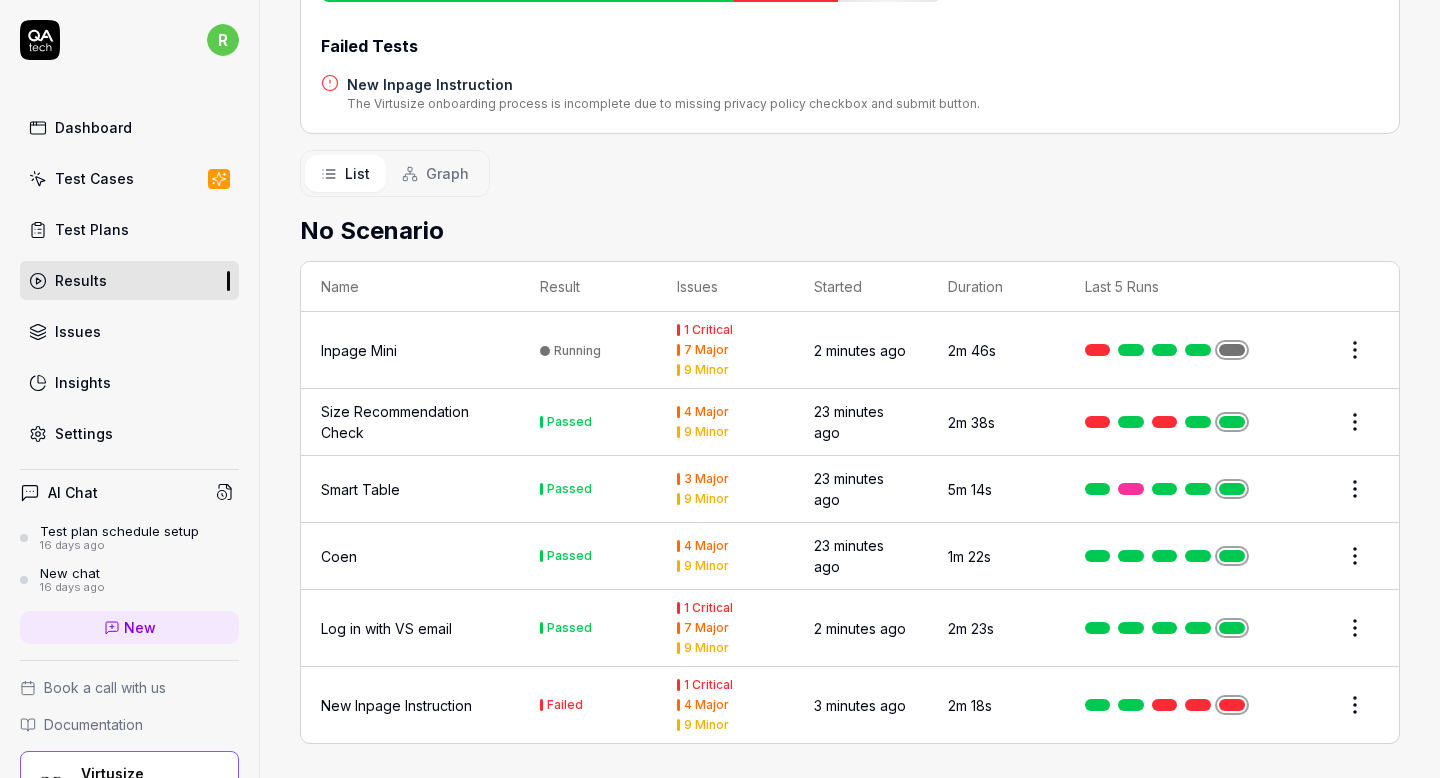 click on "New Inpage Instruction" at bounding box center (396, 705) 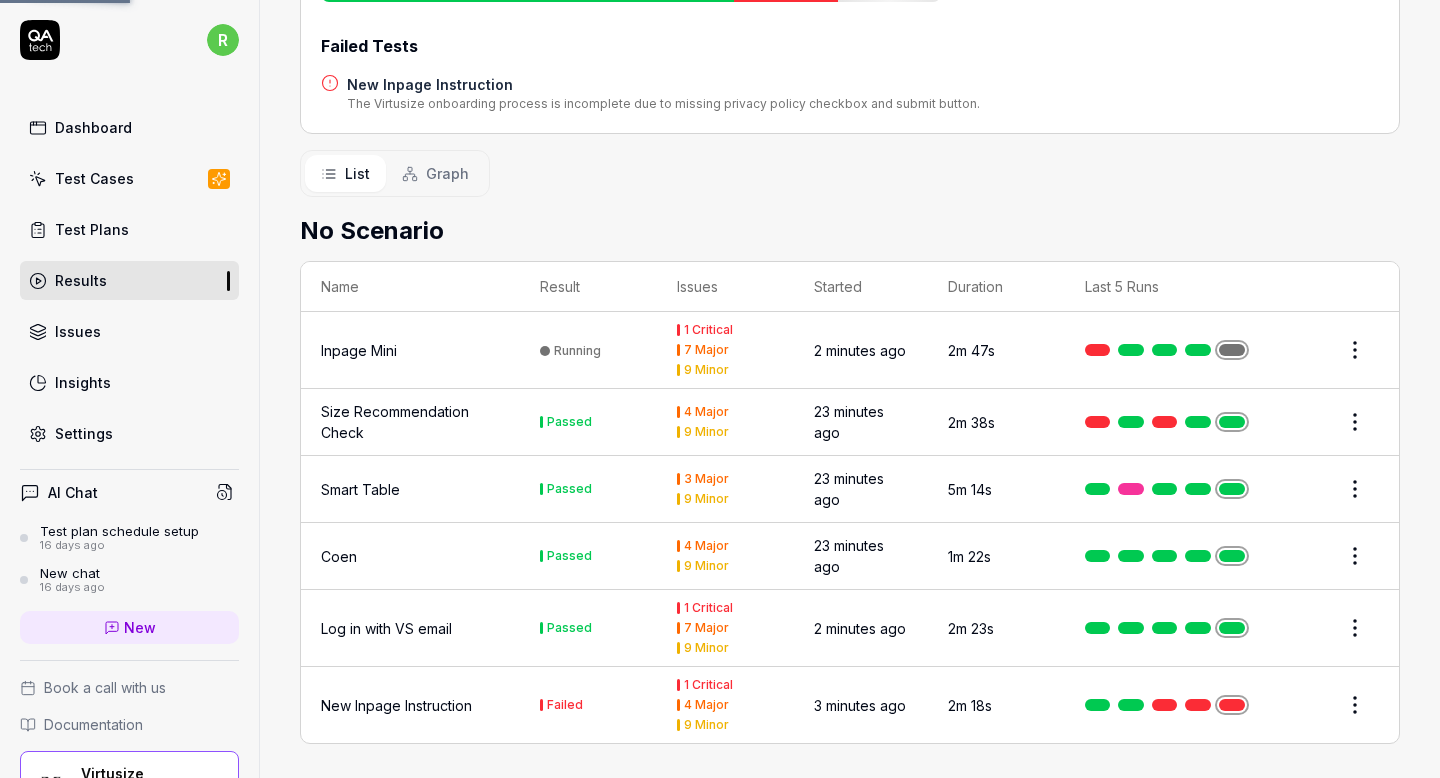 click on "New Inpage Instruction" at bounding box center [396, 705] 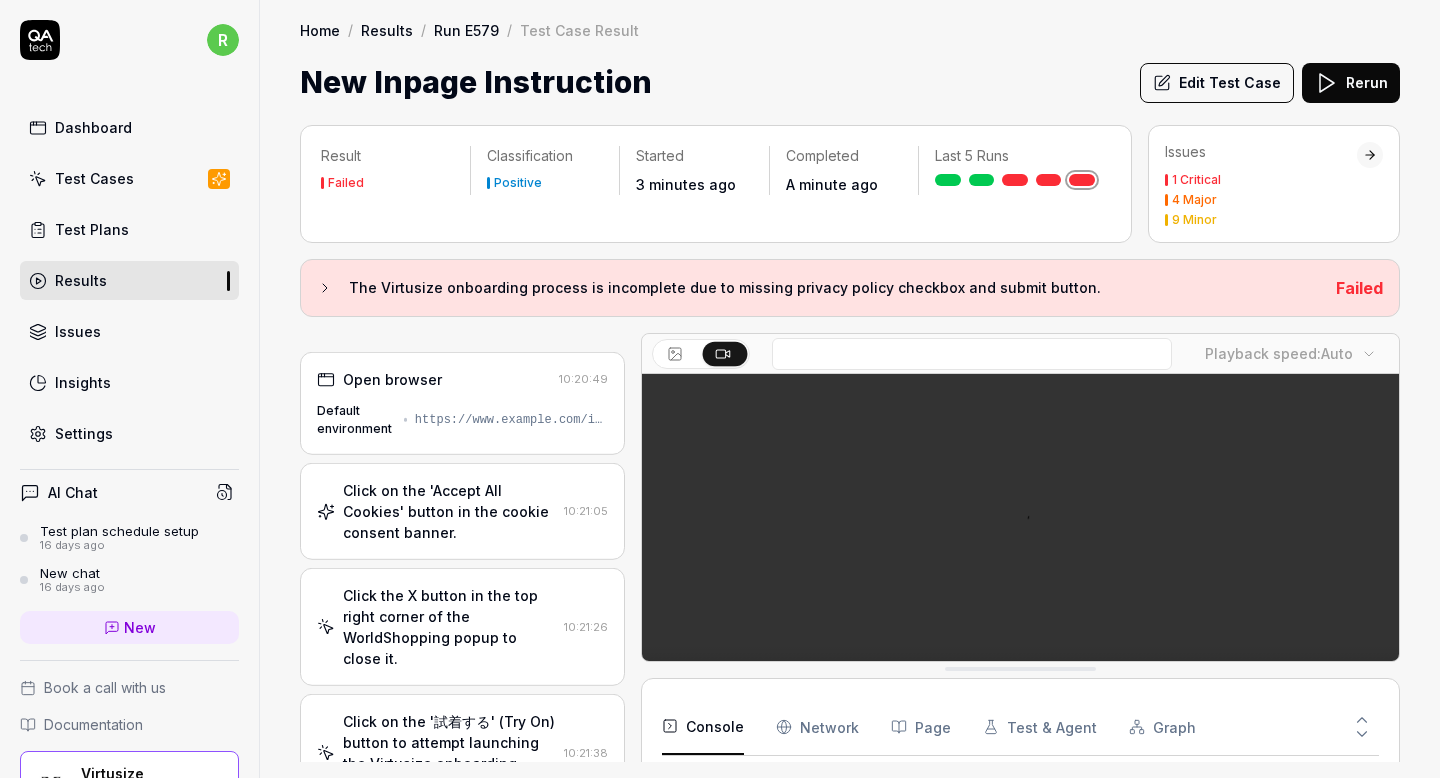 scroll, scrollTop: 0, scrollLeft: 0, axis: both 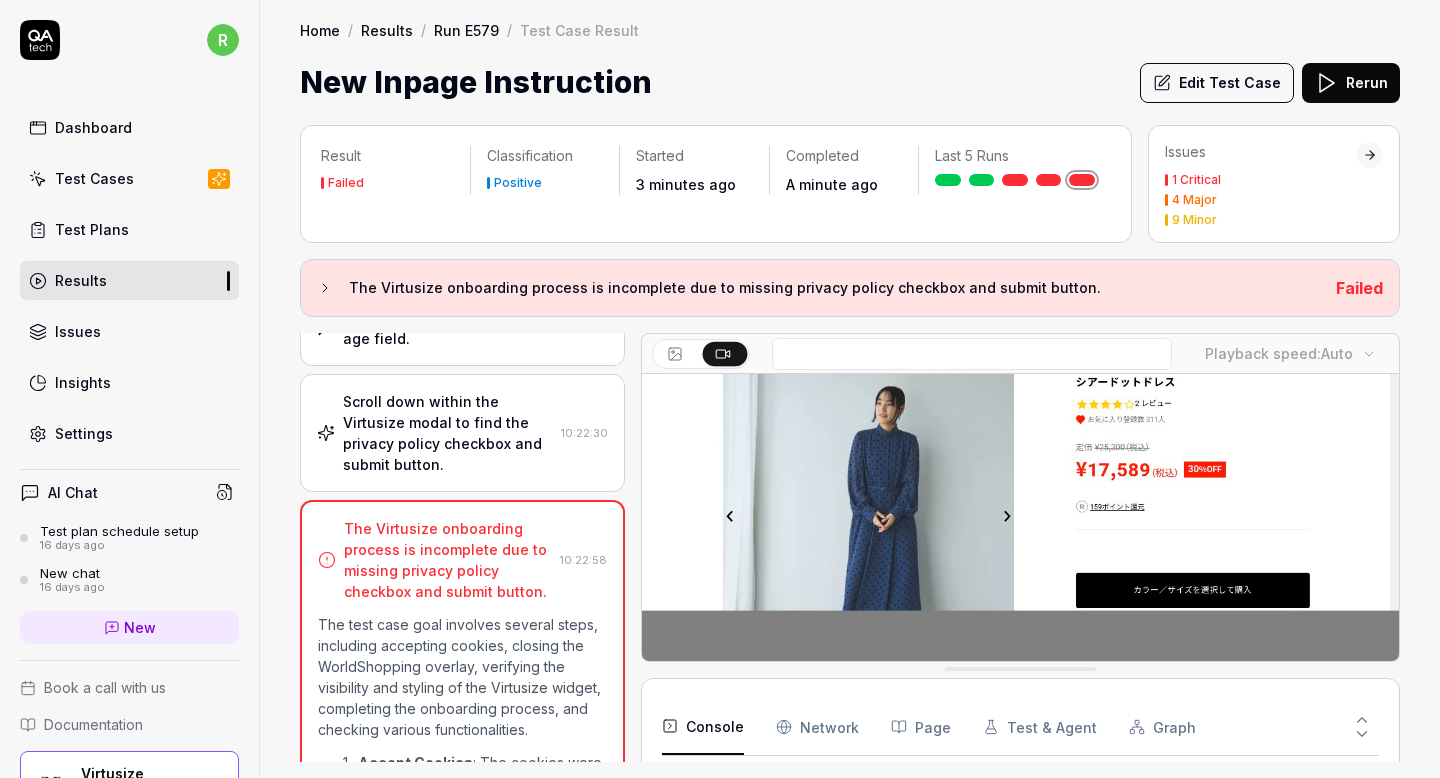 click on "Rerun" at bounding box center [1351, 83] 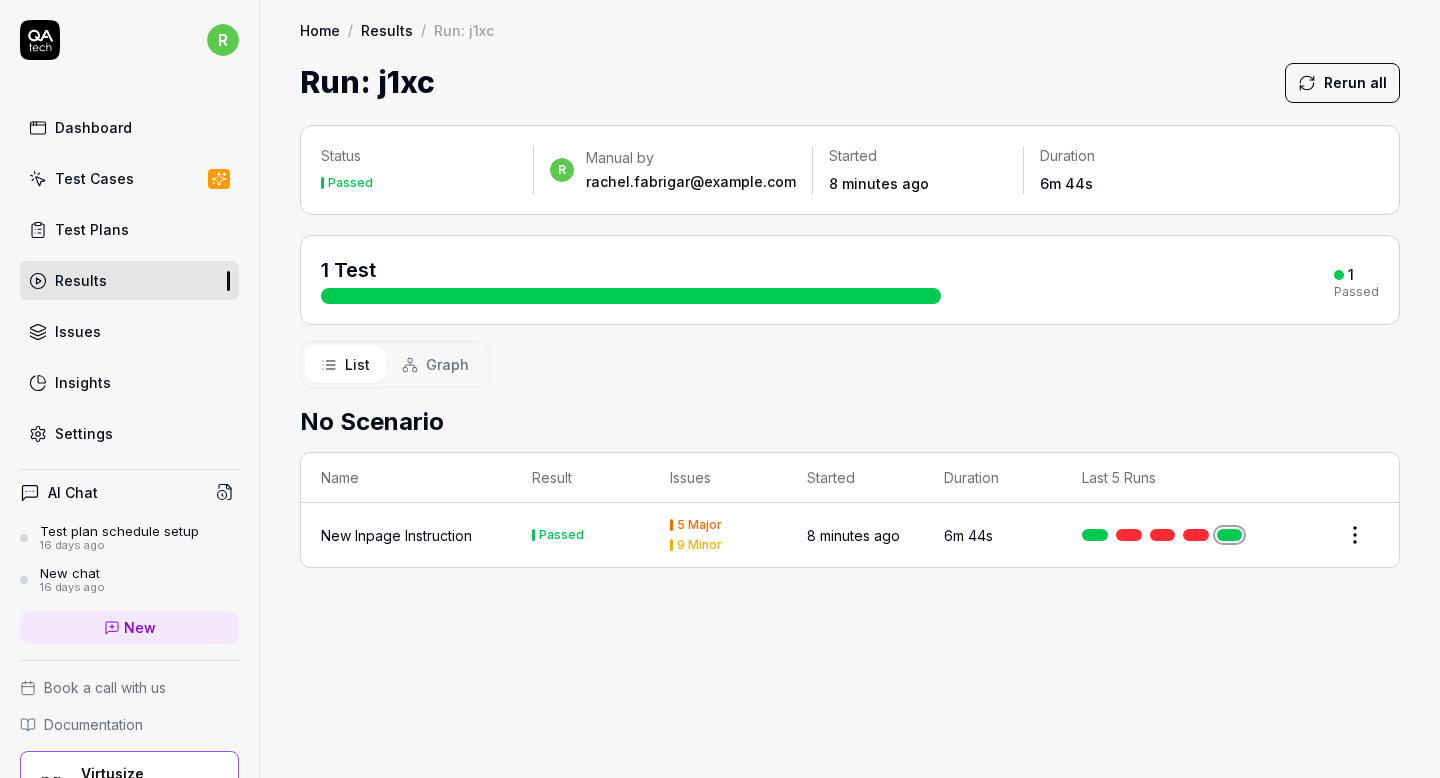click on "Results" at bounding box center [387, 30] 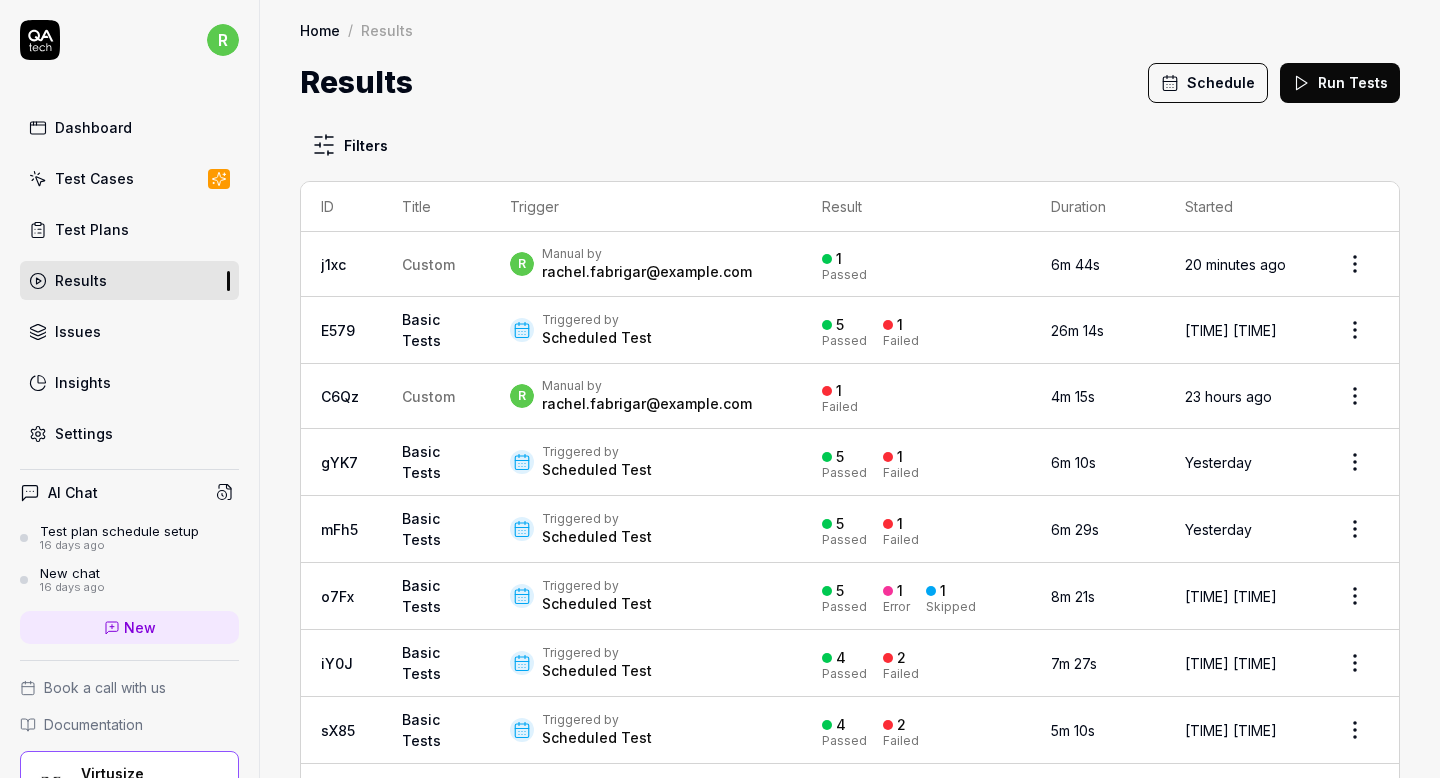 click on "Test Cases" at bounding box center (129, 178) 